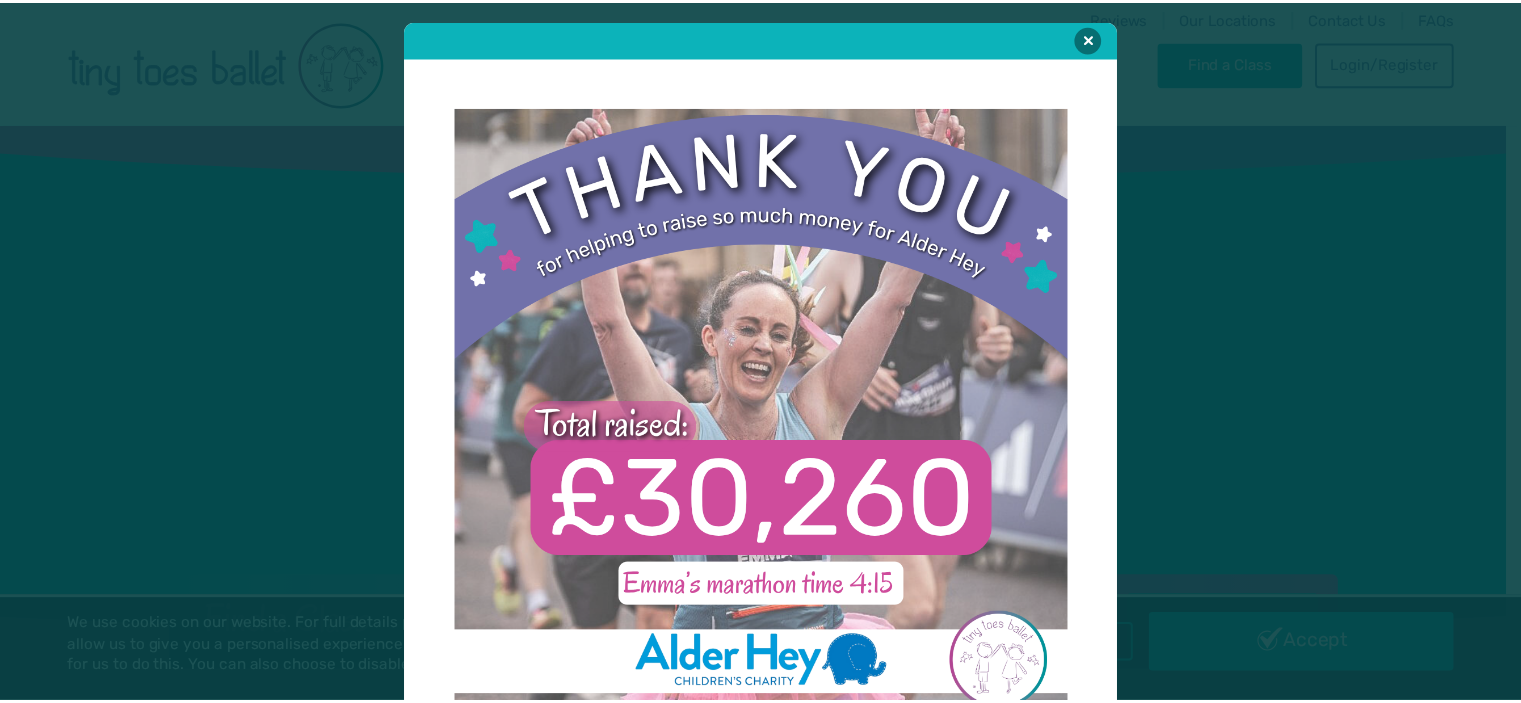 scroll, scrollTop: 0, scrollLeft: 0, axis: both 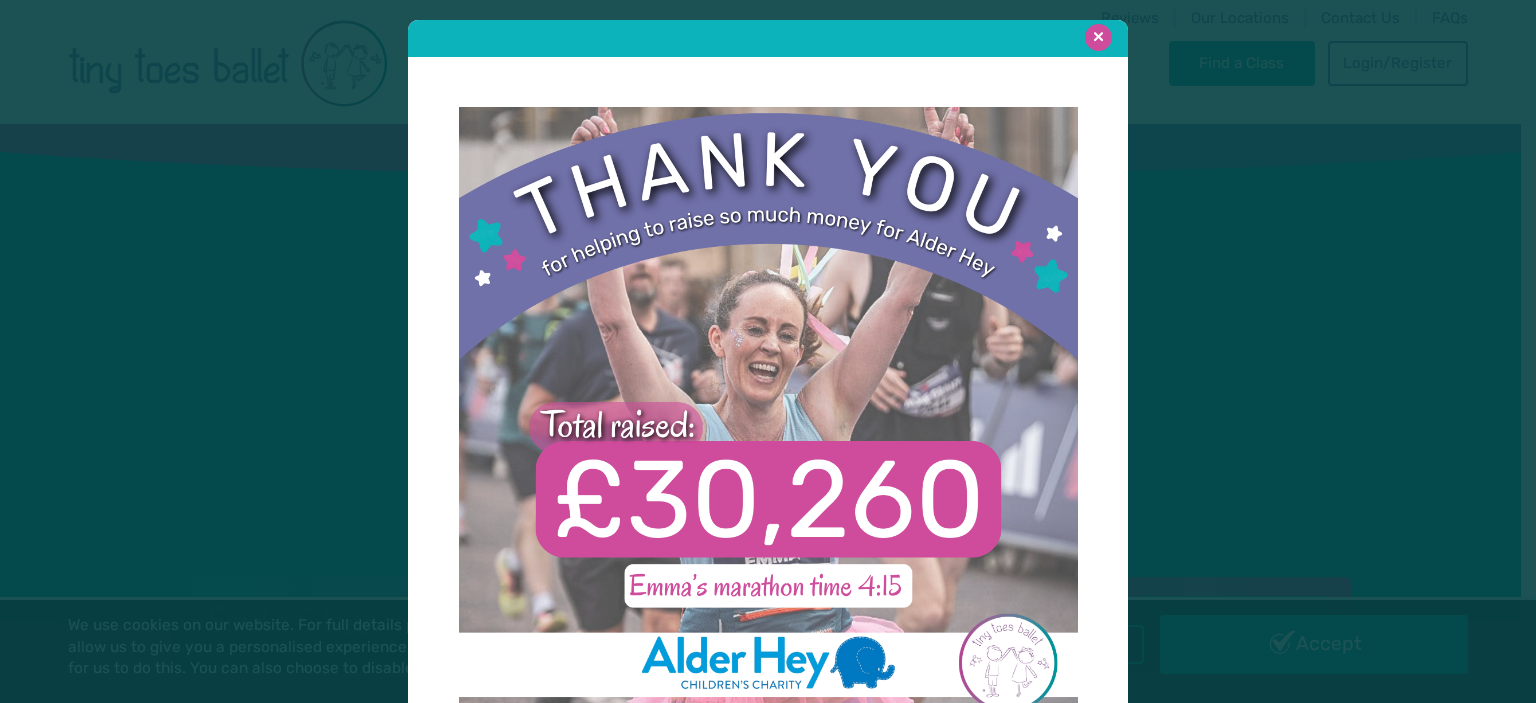 click at bounding box center (1098, 37) 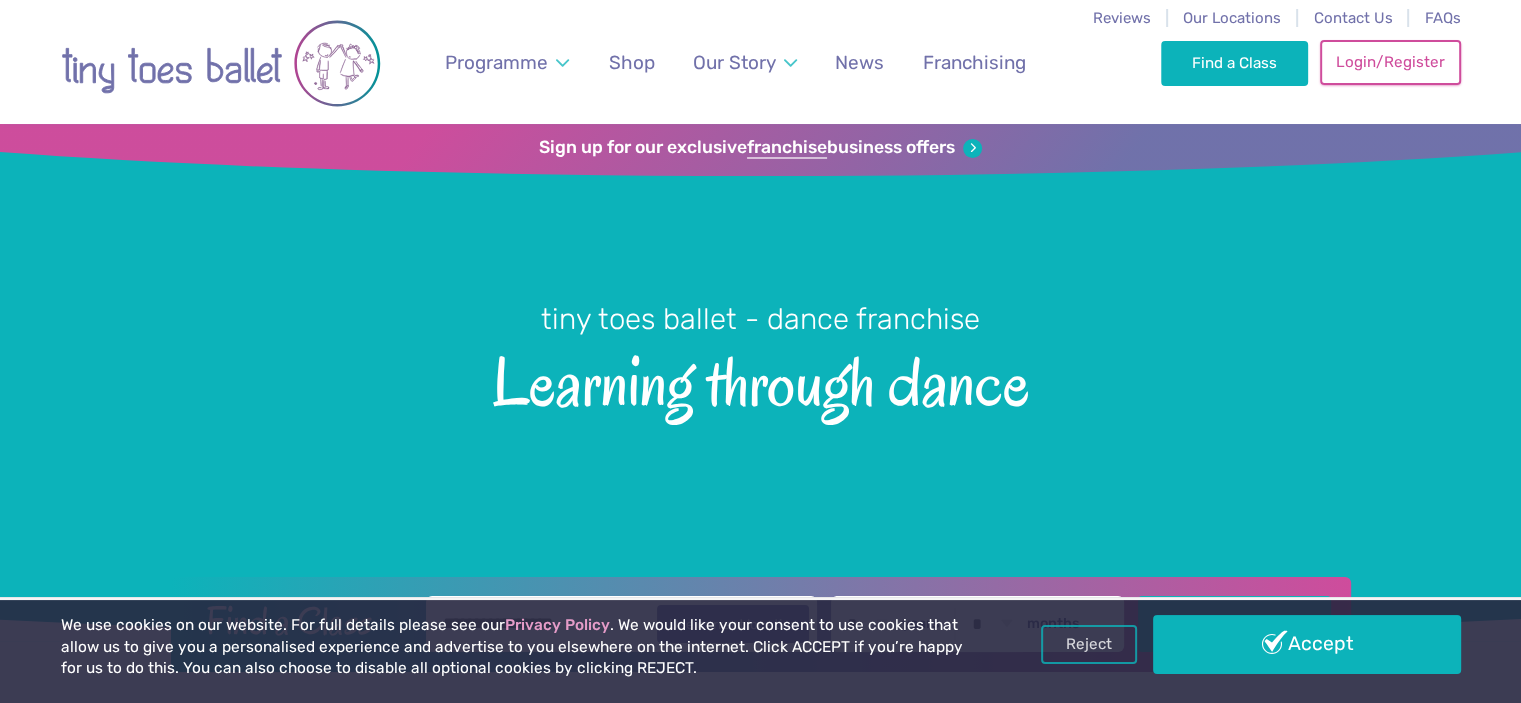 click on "Login/Register" at bounding box center [1390, 62] 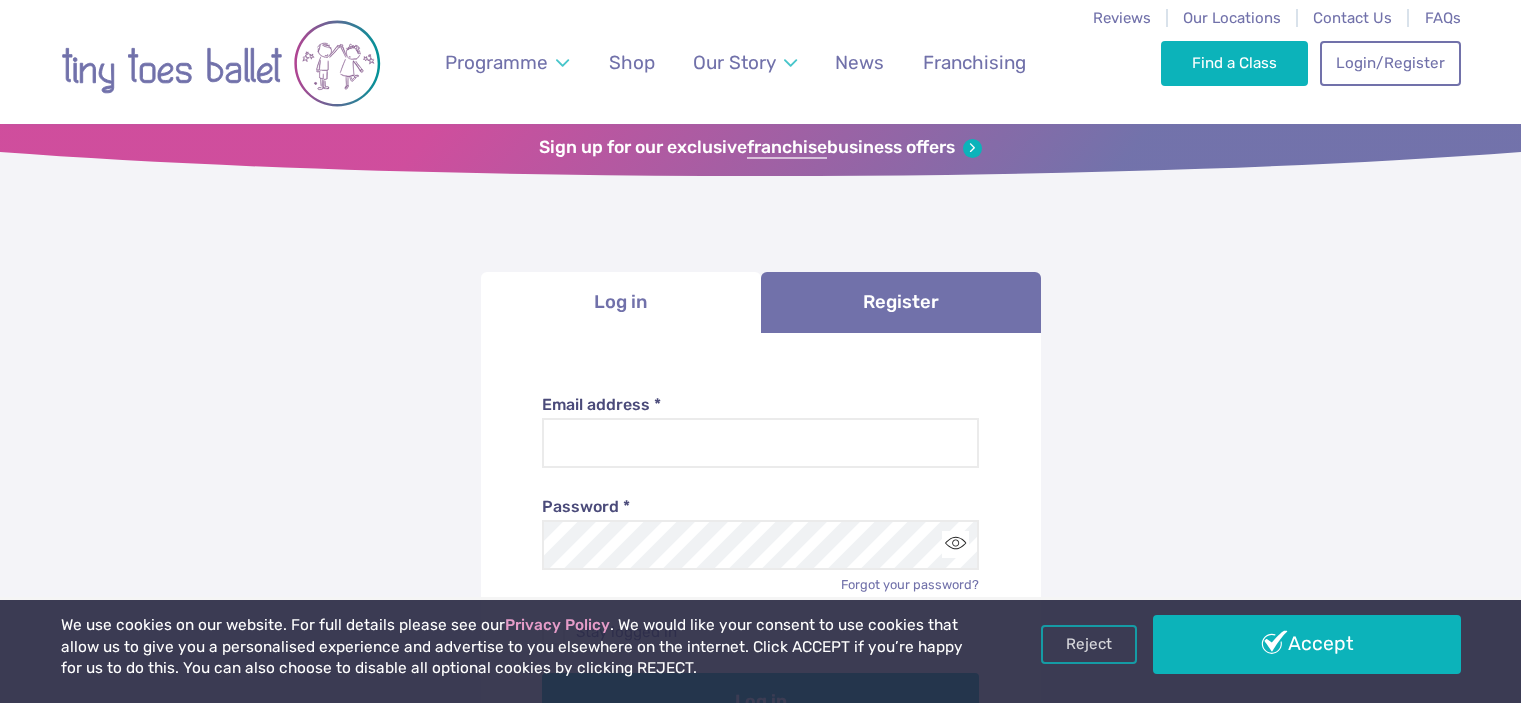 scroll, scrollTop: 0, scrollLeft: 0, axis: both 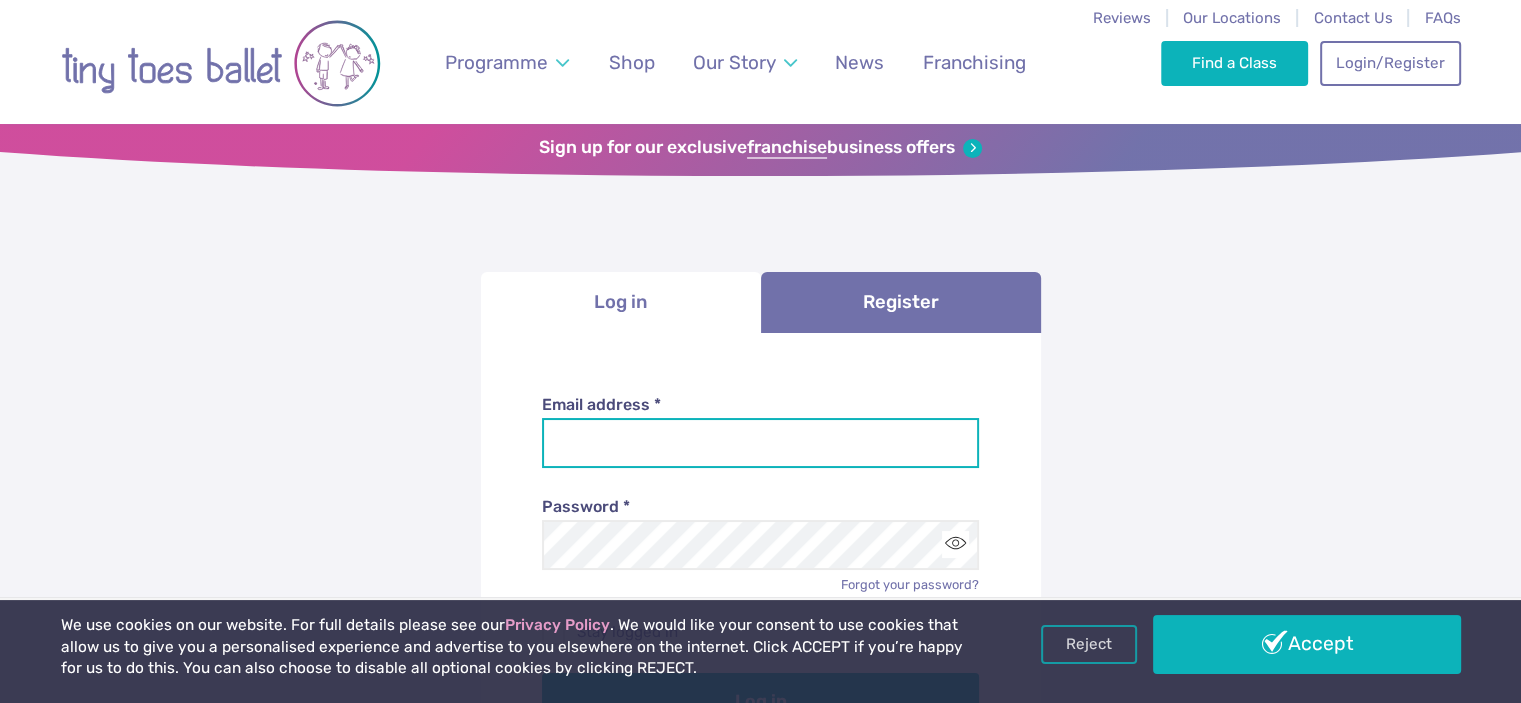 click on "Email address *" at bounding box center [760, 443] 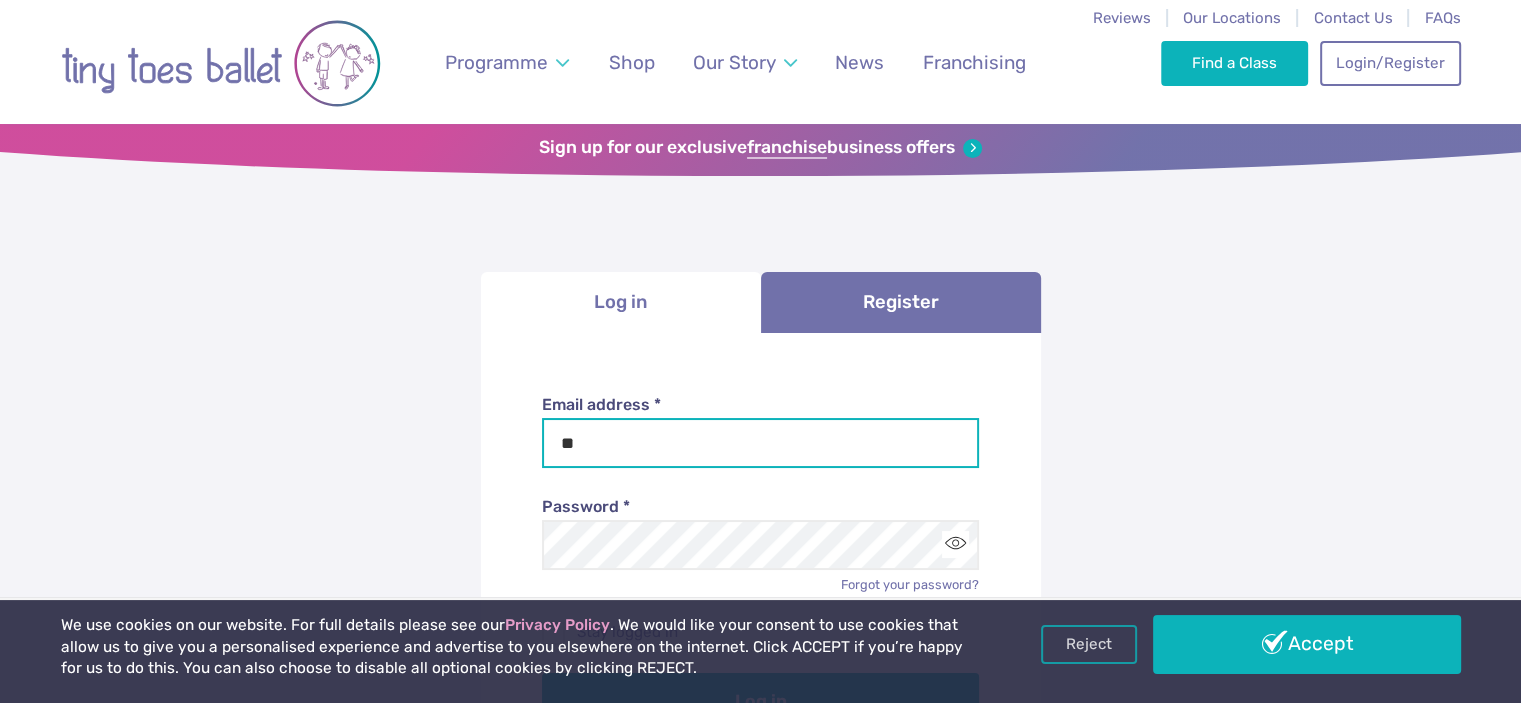 type on "**********" 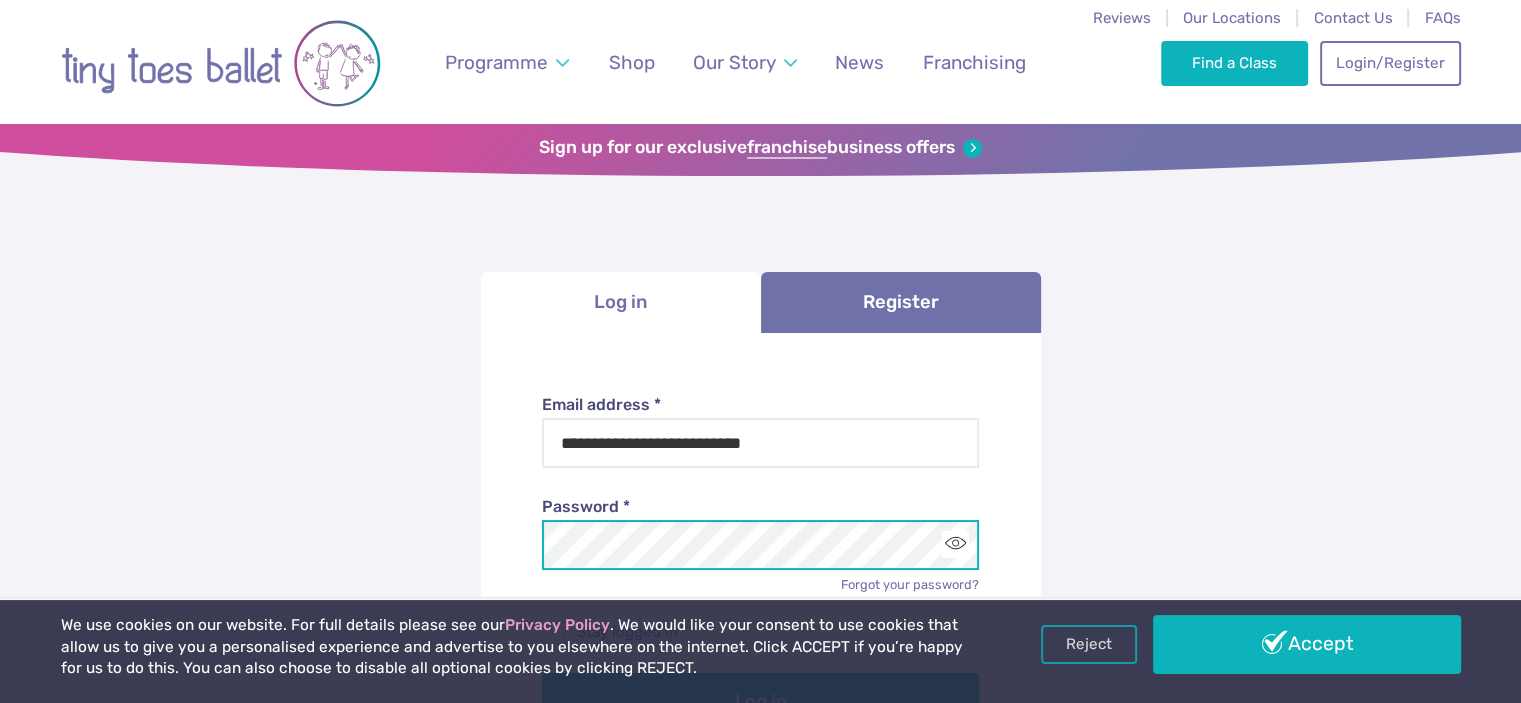 click on "Log in" at bounding box center [760, 701] 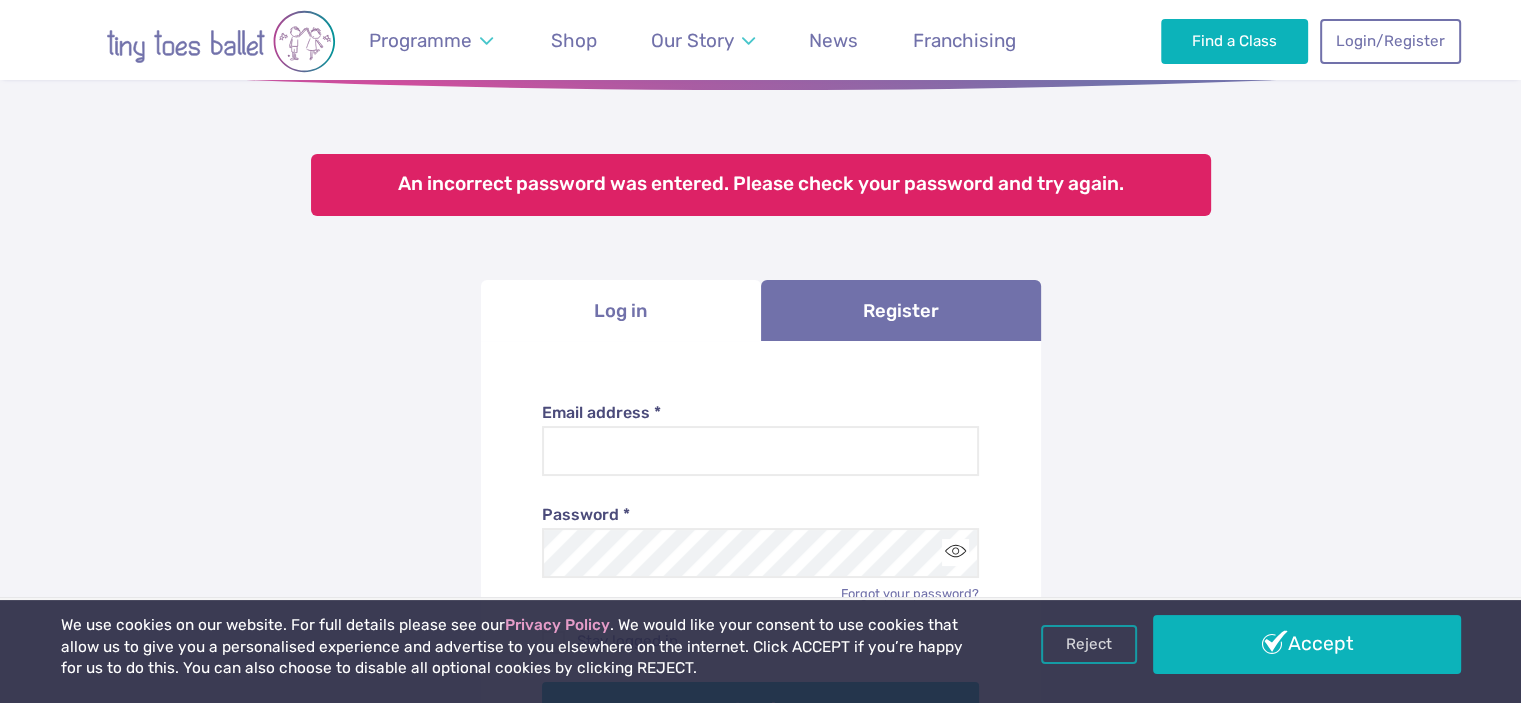 scroll, scrollTop: 87, scrollLeft: 0, axis: vertical 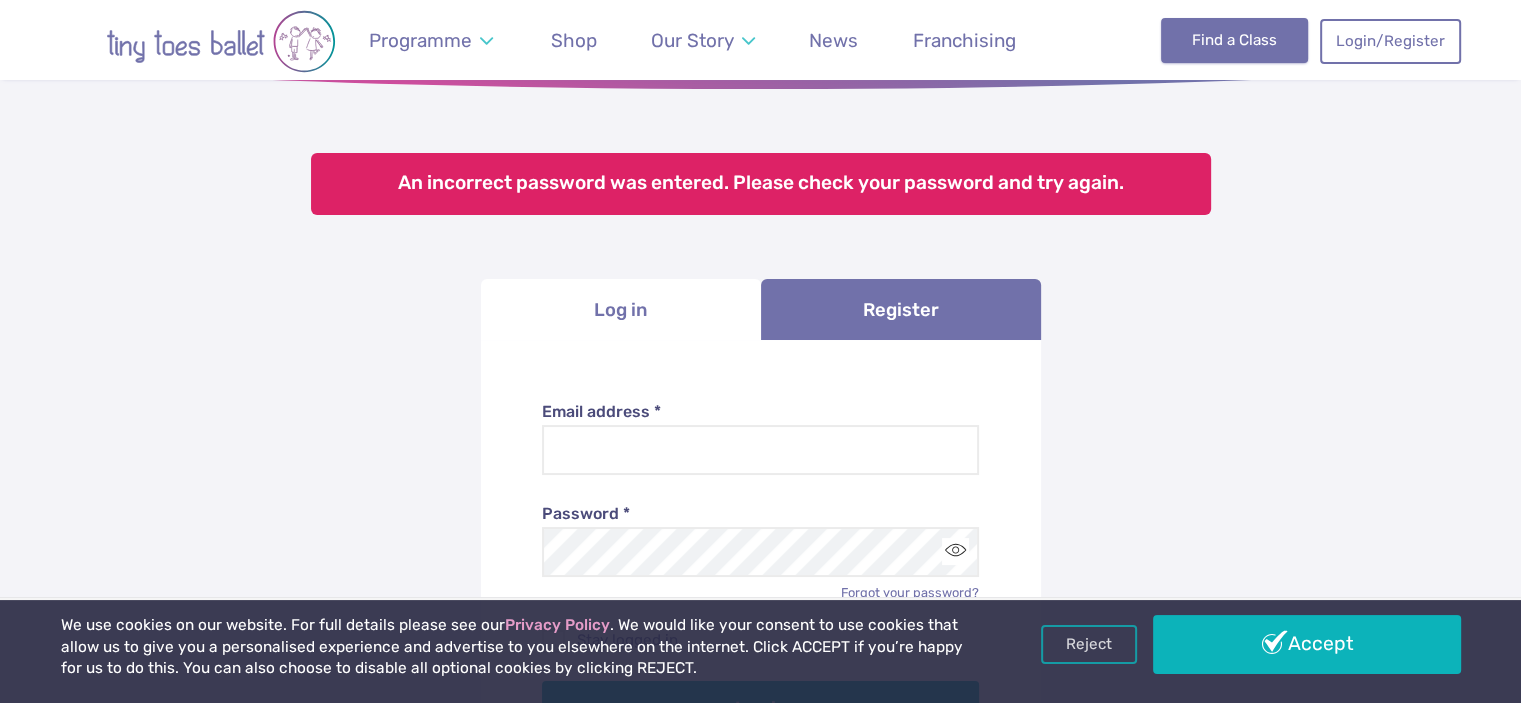 click on "Find a Class" at bounding box center (1234, 40) 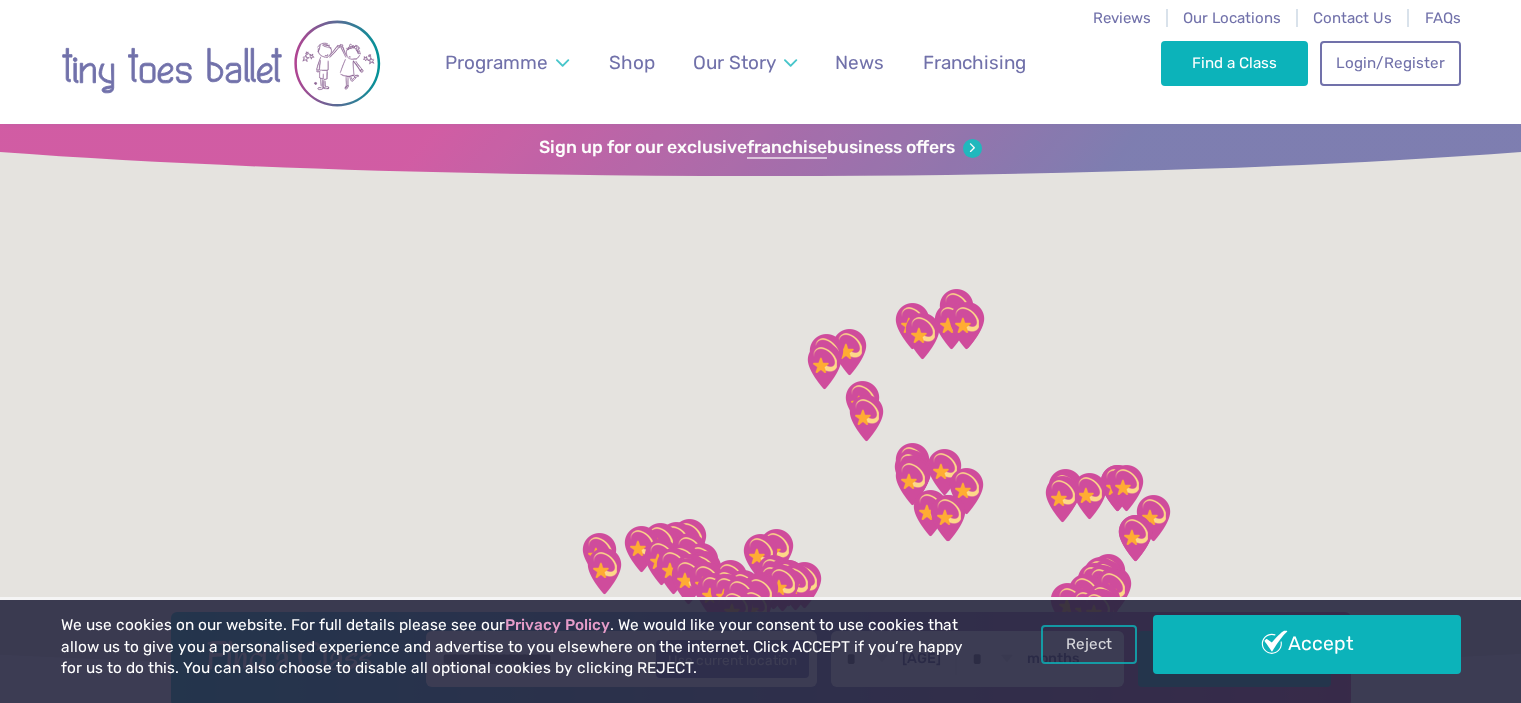 scroll, scrollTop: 0, scrollLeft: 0, axis: both 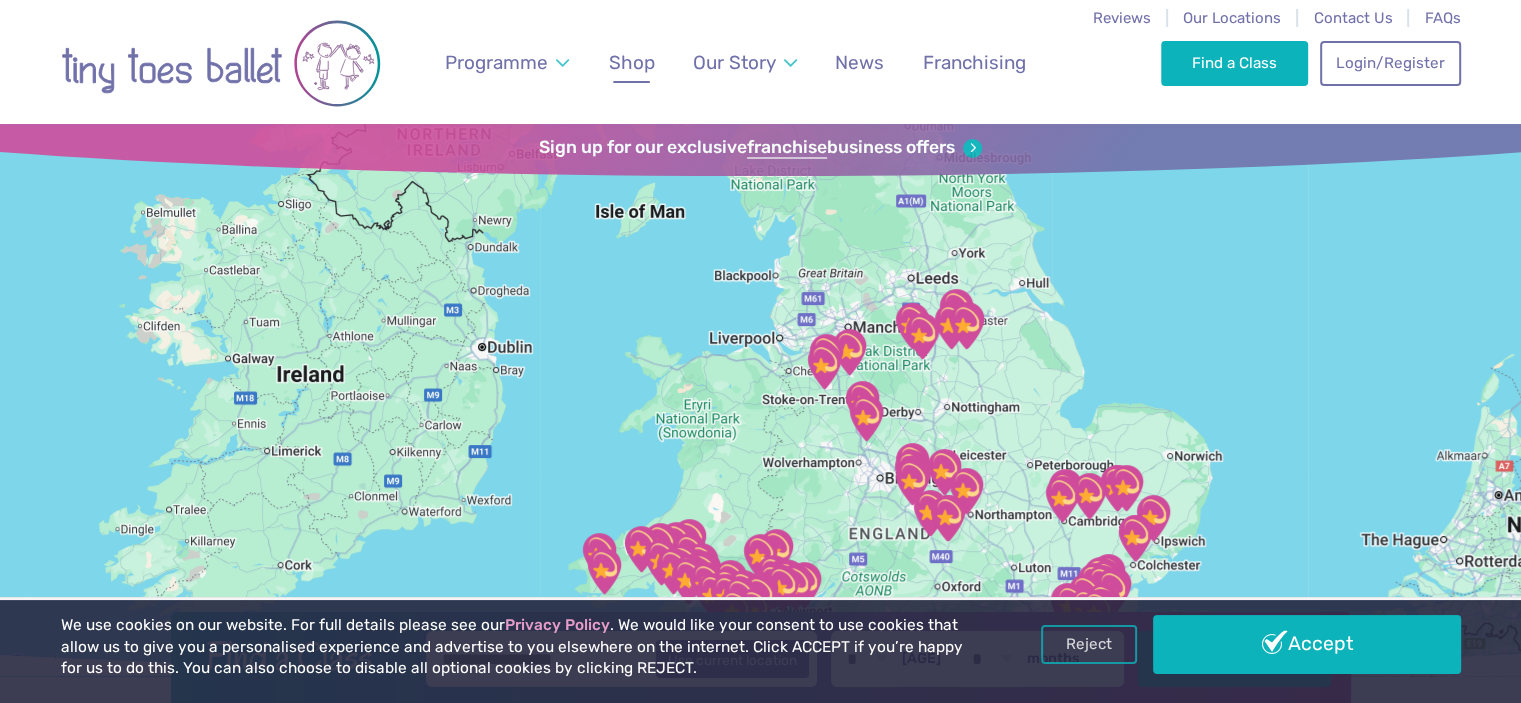 click on "Shop" at bounding box center (632, 62) 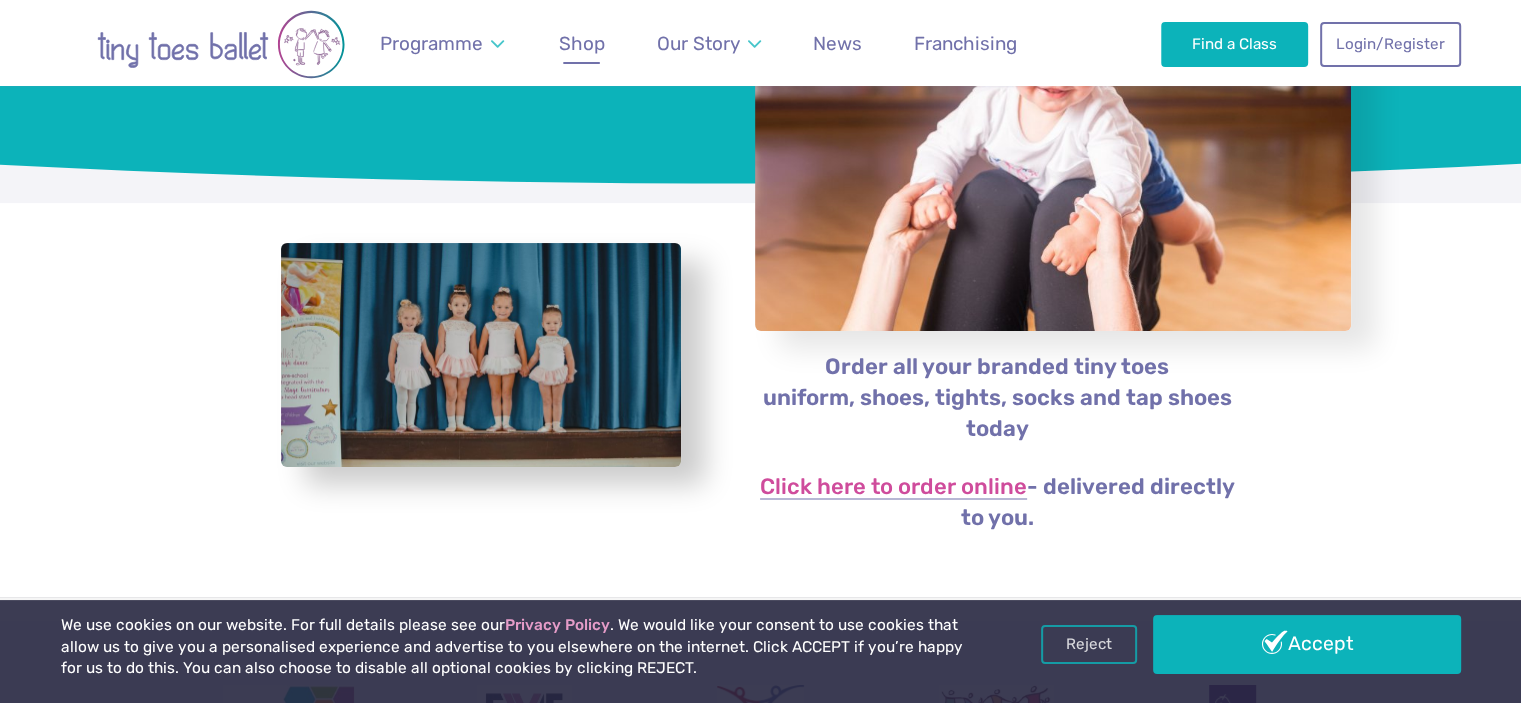 scroll, scrollTop: 0, scrollLeft: 0, axis: both 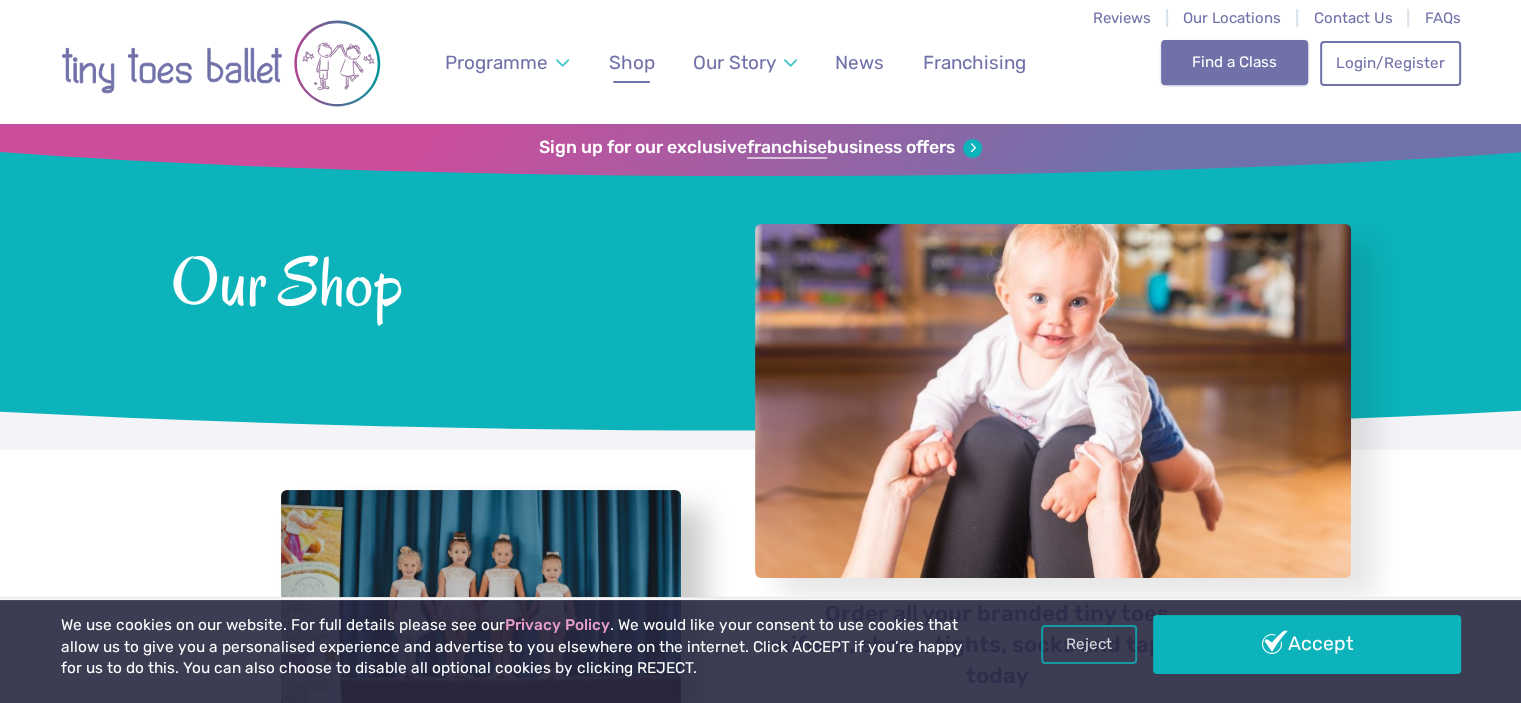 click on "Find a Class" at bounding box center (1234, 62) 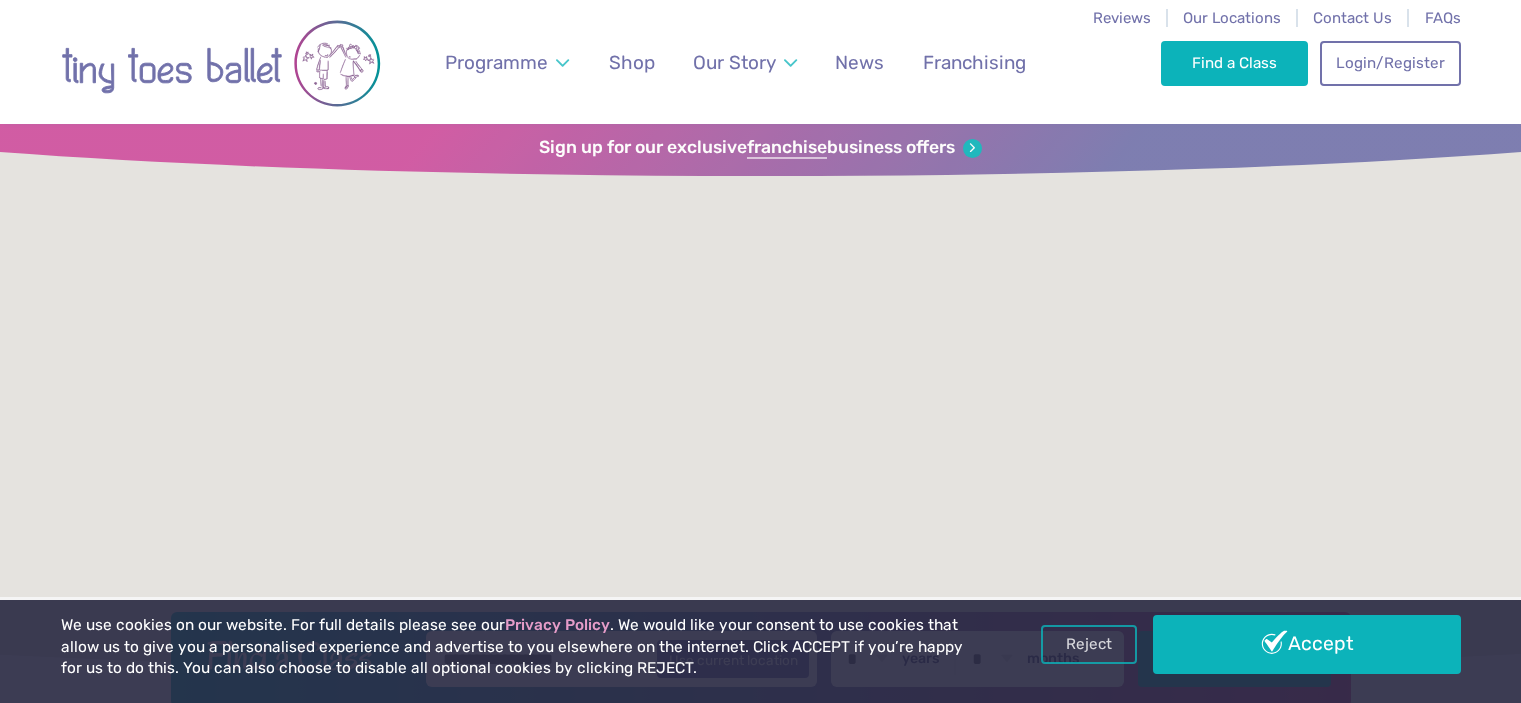 scroll, scrollTop: 0, scrollLeft: 0, axis: both 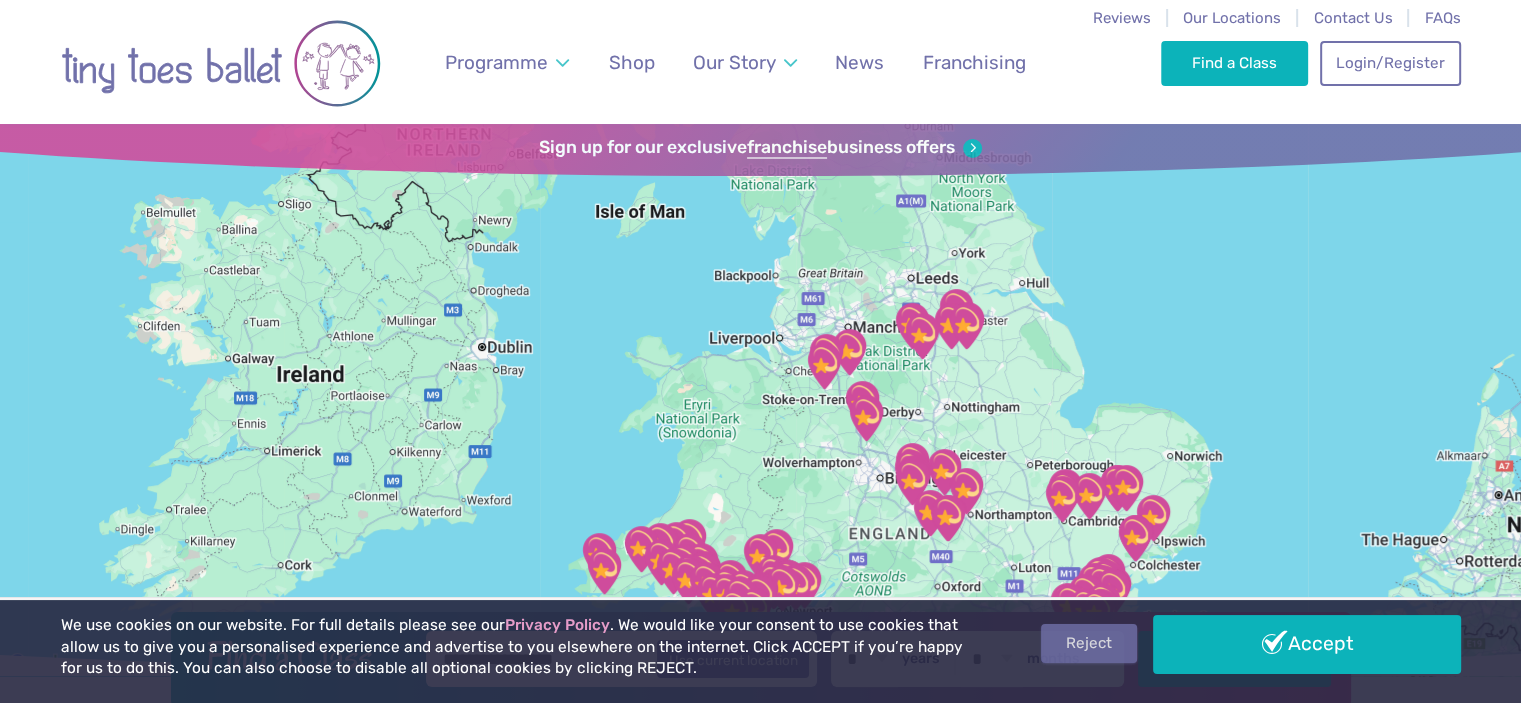 click on "Reject" at bounding box center [1089, 643] 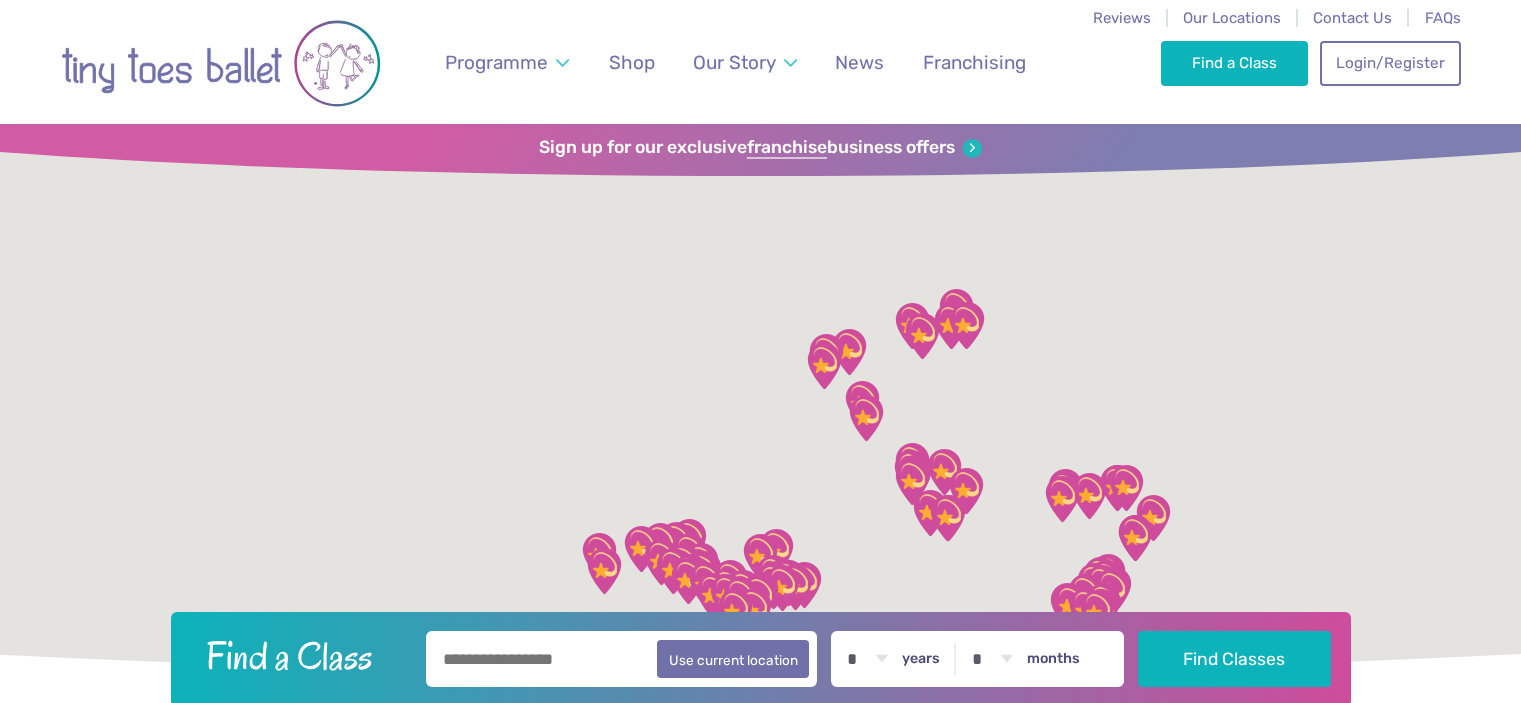 scroll, scrollTop: 0, scrollLeft: 0, axis: both 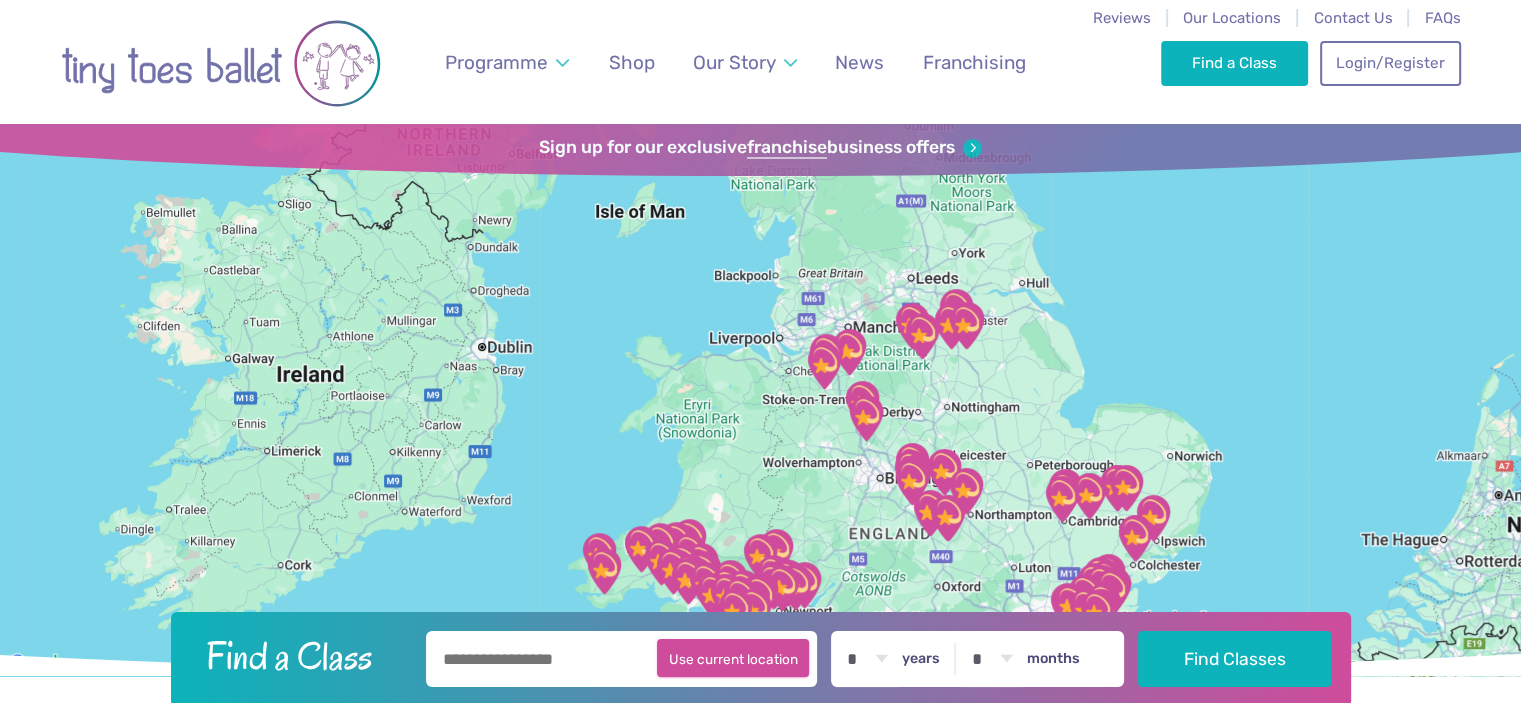 click on "Use current location" at bounding box center (733, 658) 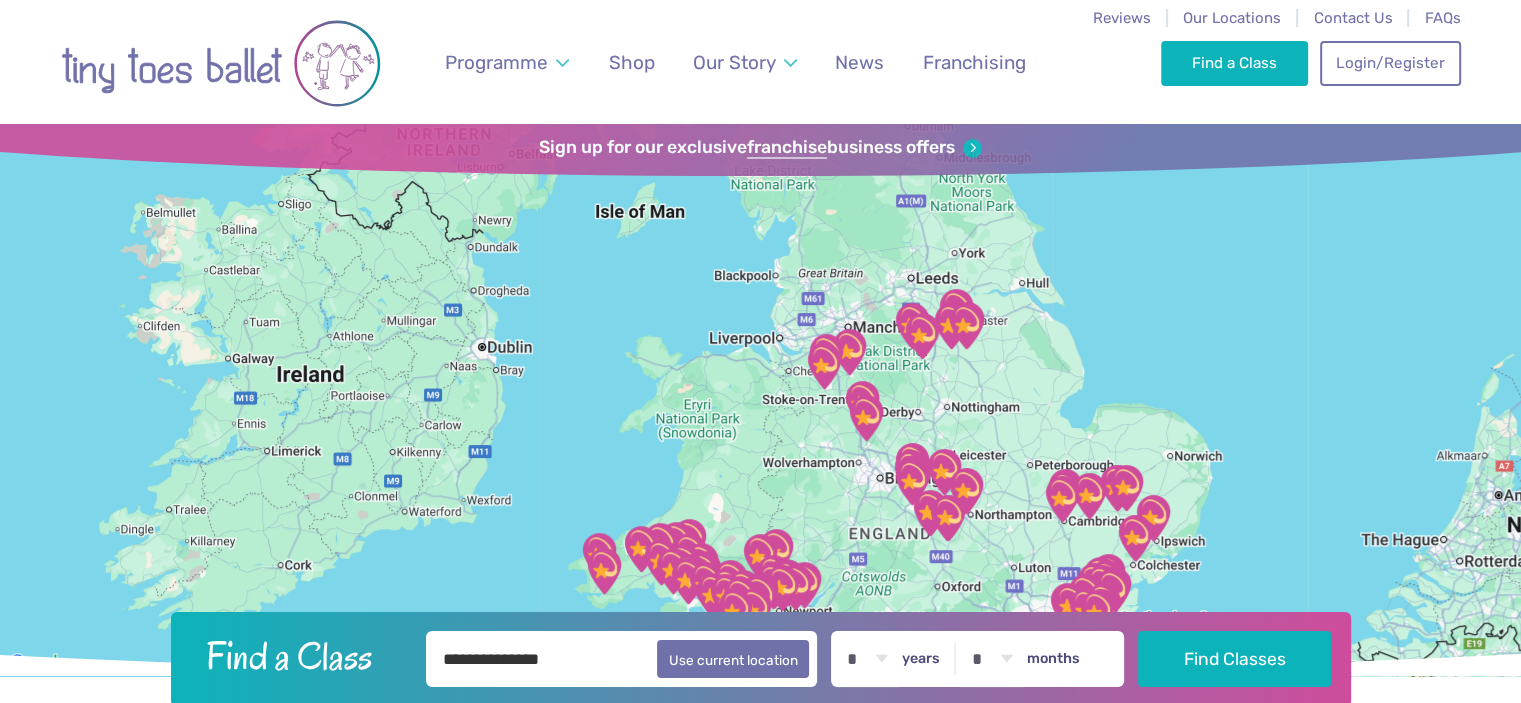 click on "**********" at bounding box center (622, 659) 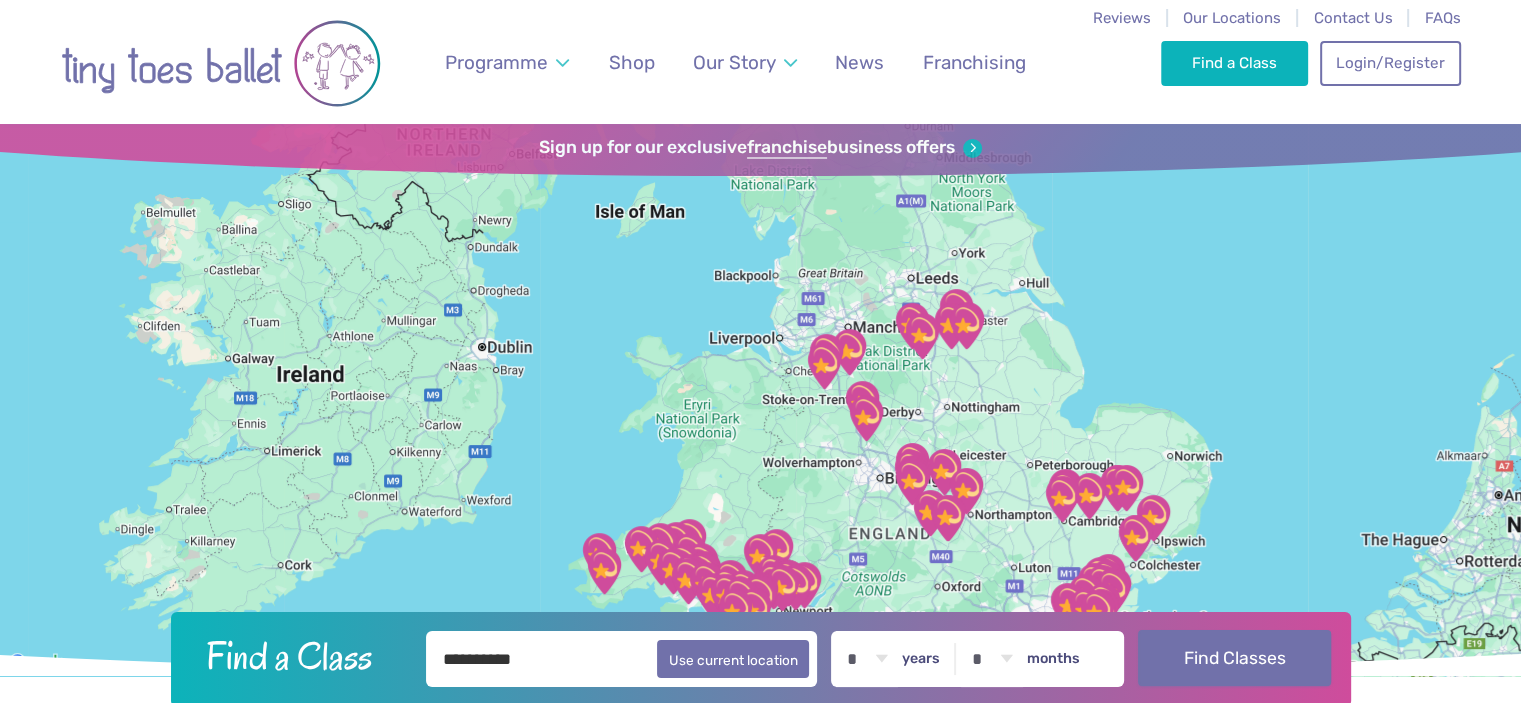 type on "**********" 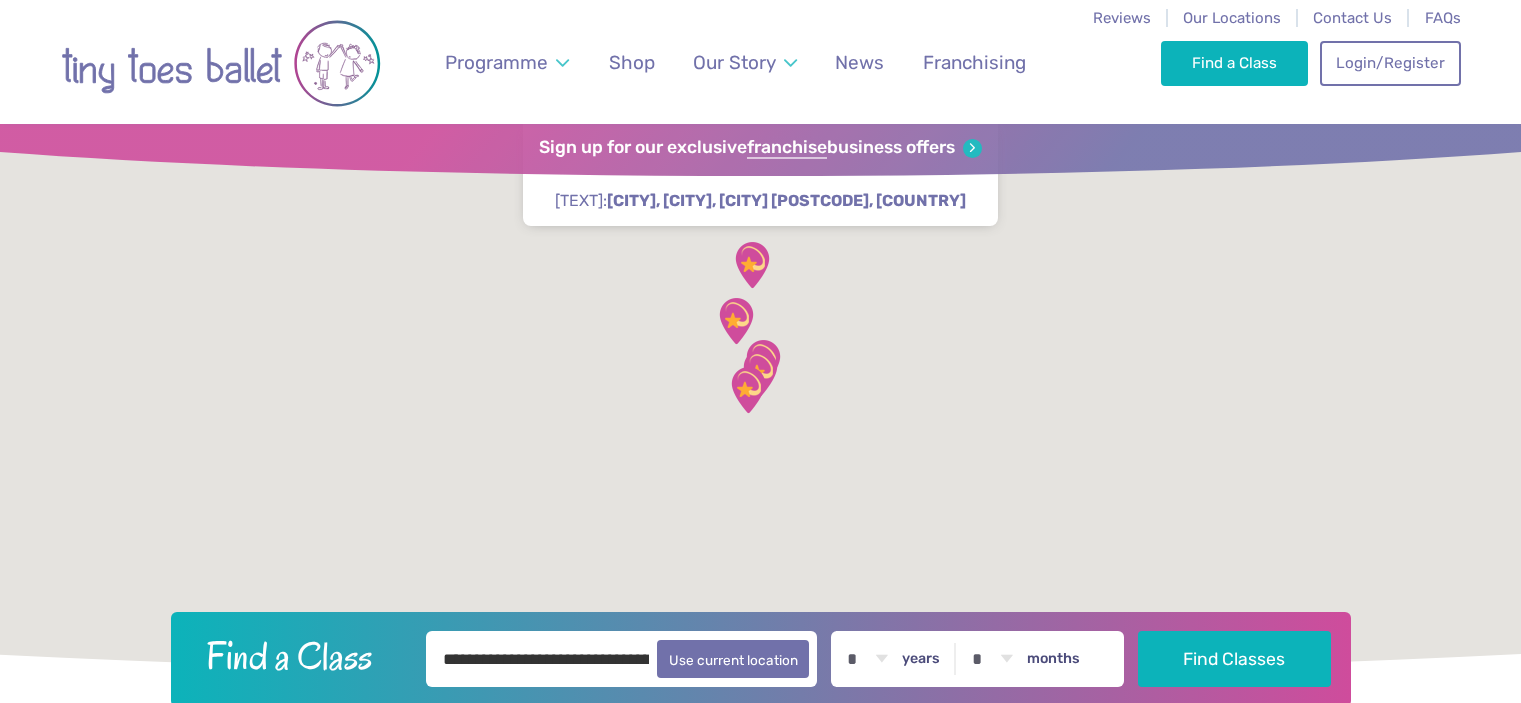 scroll, scrollTop: 0, scrollLeft: 0, axis: both 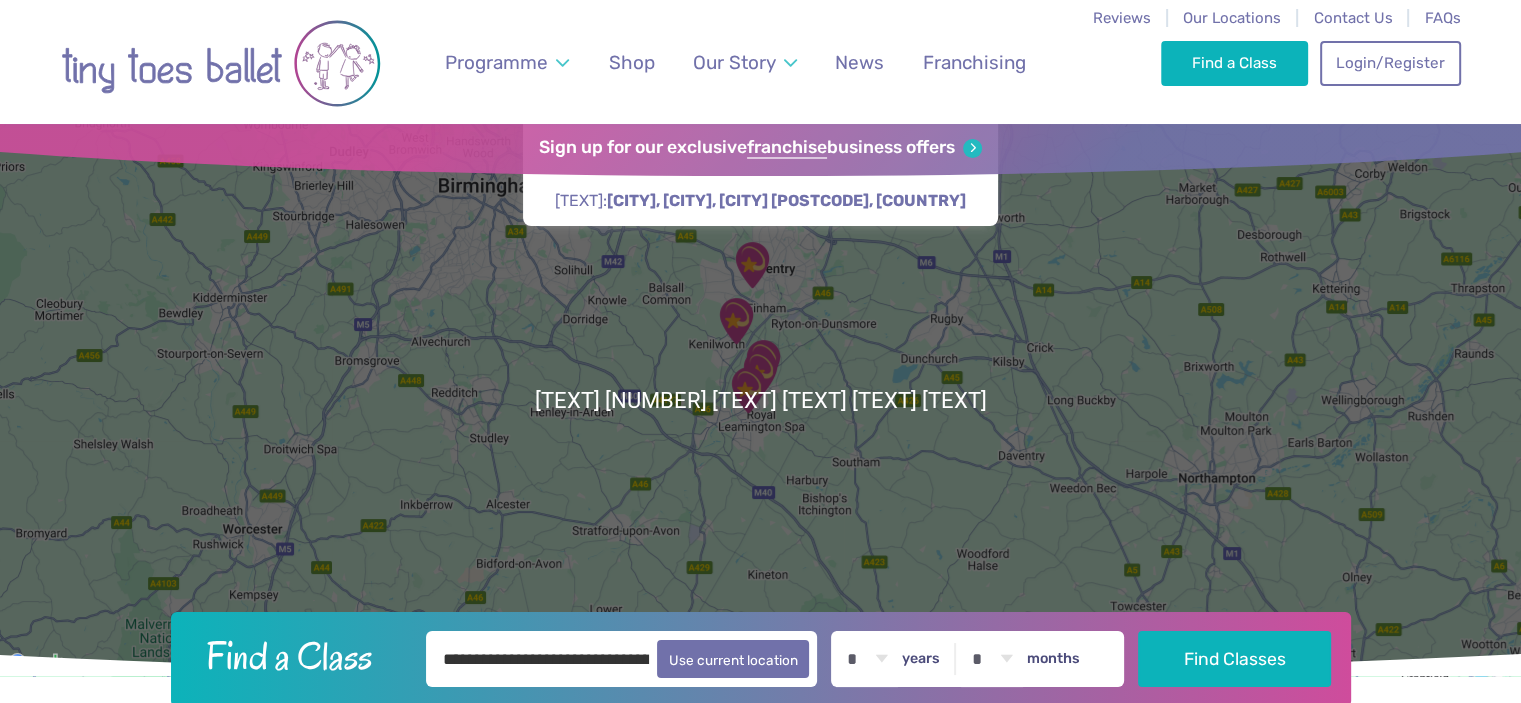 click at bounding box center [736, 321] 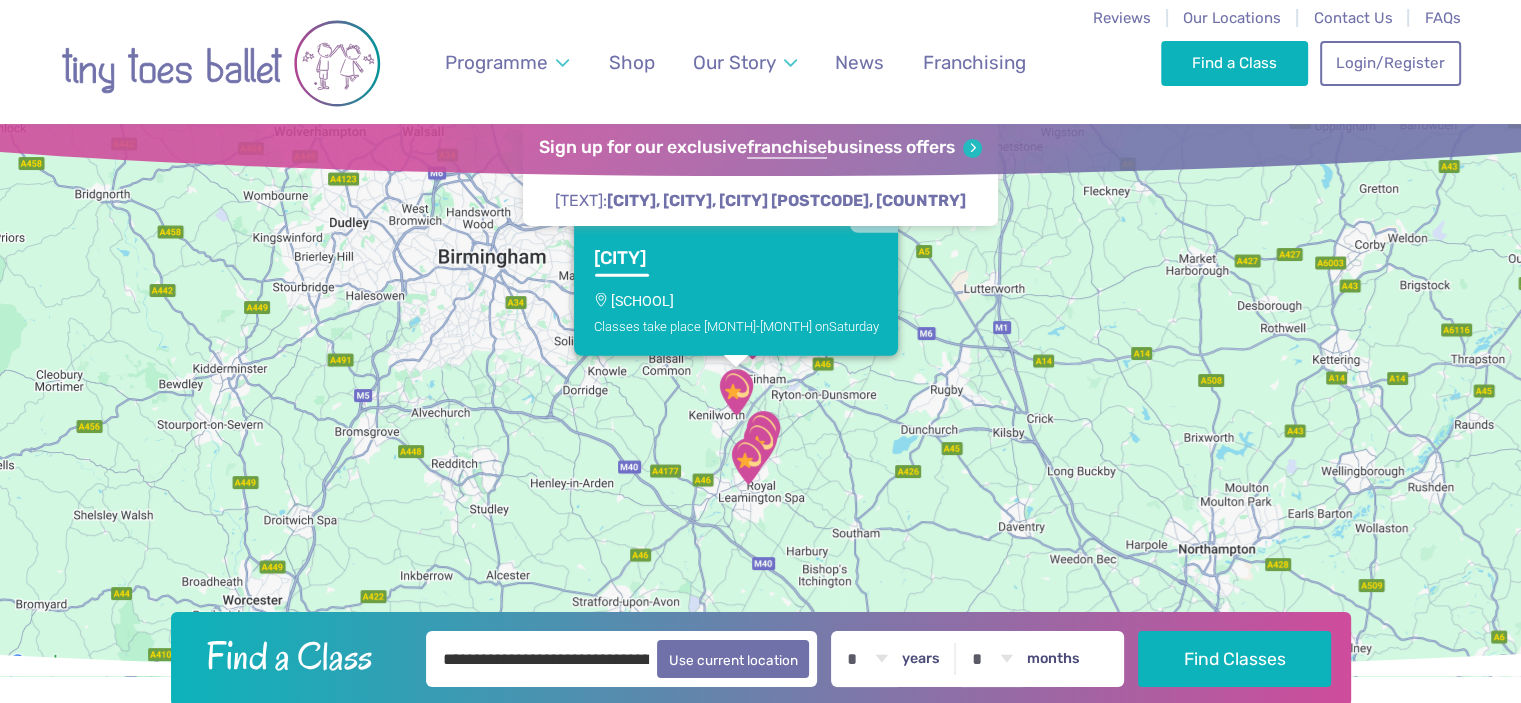 click on "Kenilworth Kenilworth School Classes take place Aug-Oct on  Saturday" at bounding box center [736, 294] 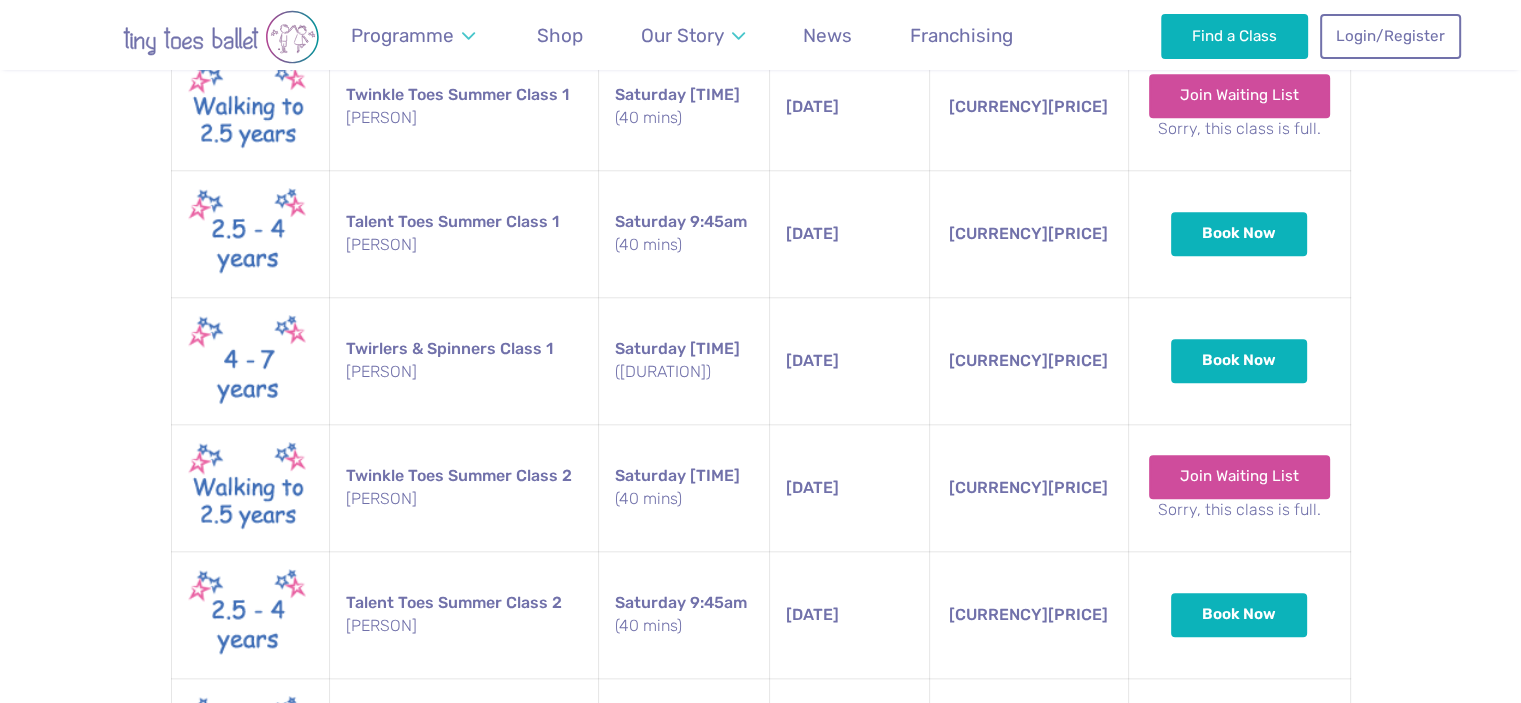 scroll, scrollTop: 1997, scrollLeft: 0, axis: vertical 